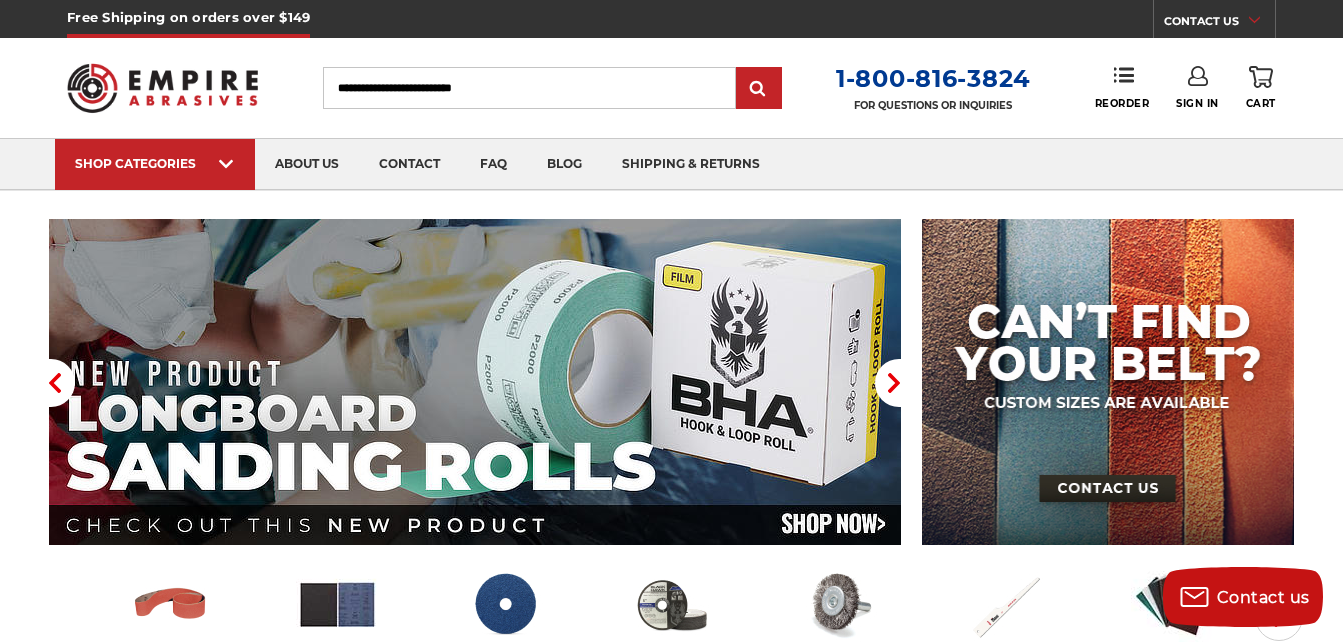 scroll, scrollTop: 802, scrollLeft: 0, axis: vertical 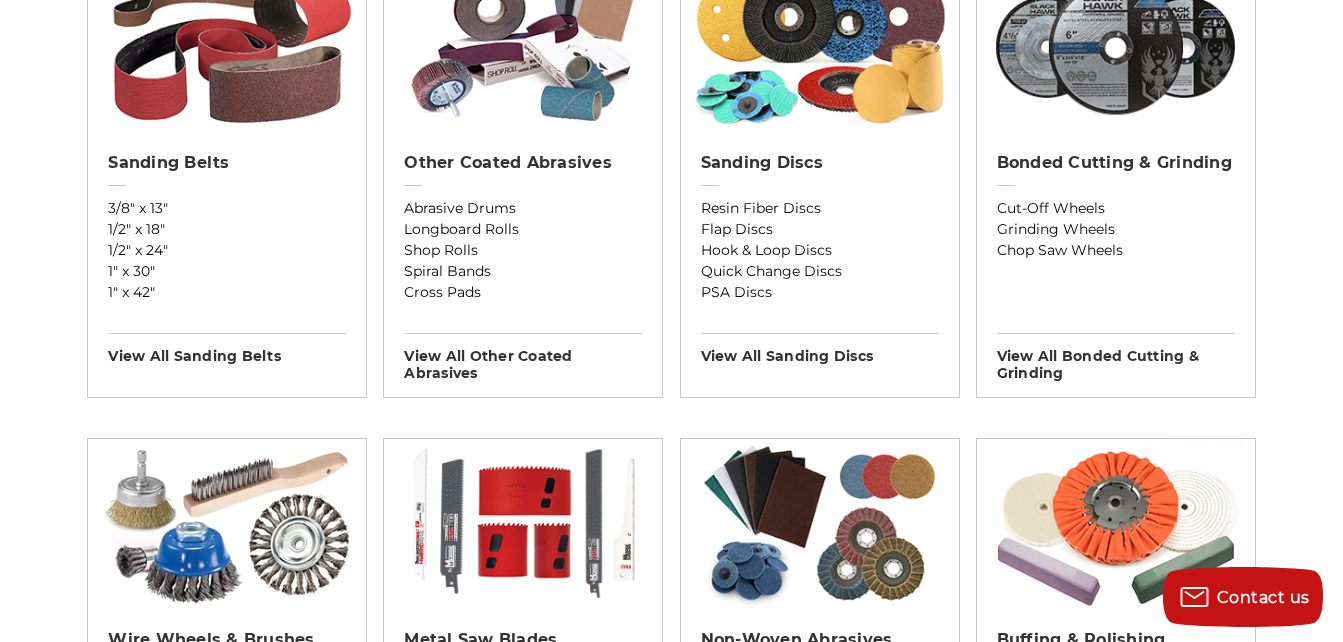 click on "Bonded Cutting & Grinding
Cut-Off Wheels
Grinding Wheels
Chop Saw Wheels
View All bonded cutting & grinding" at bounding box center [1116, 260] 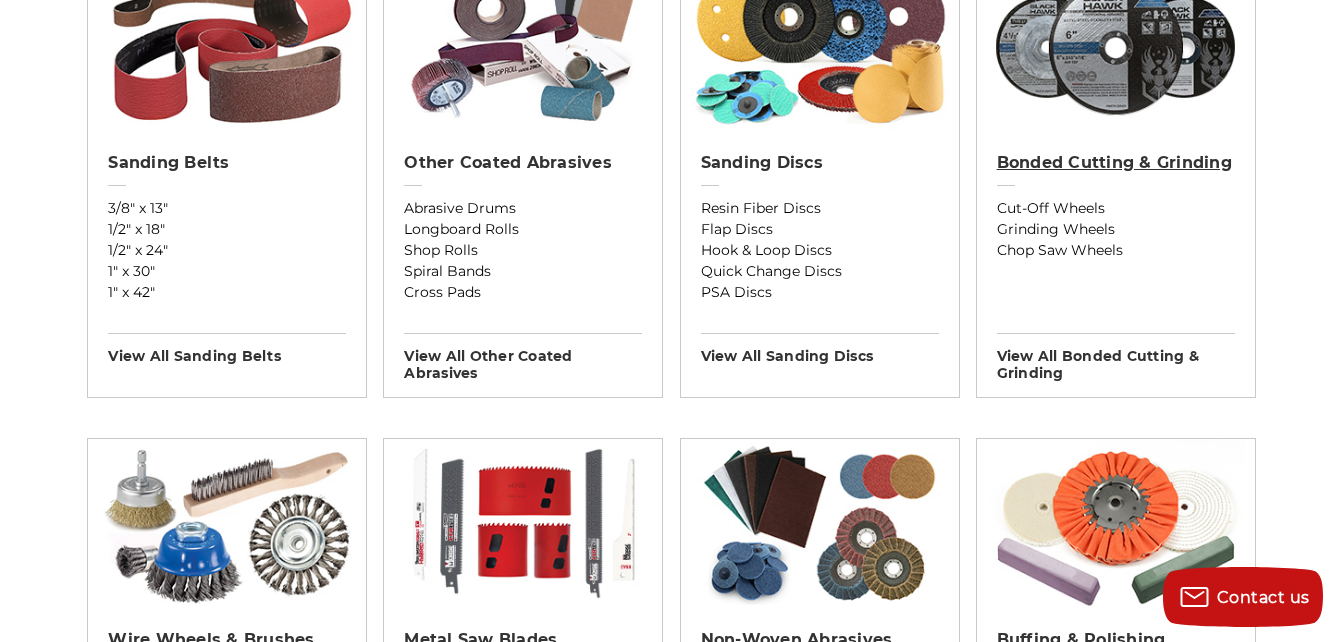 scroll, scrollTop: 0, scrollLeft: 0, axis: both 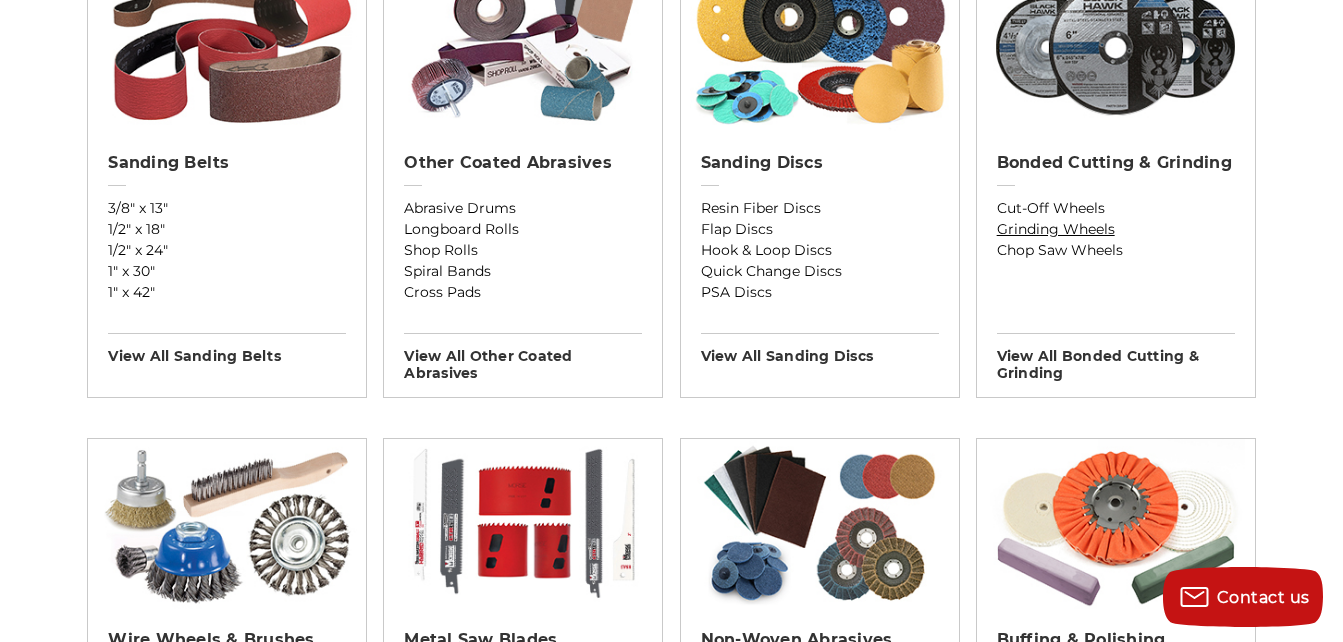 click on "Grinding Wheels" at bounding box center [1116, 229] 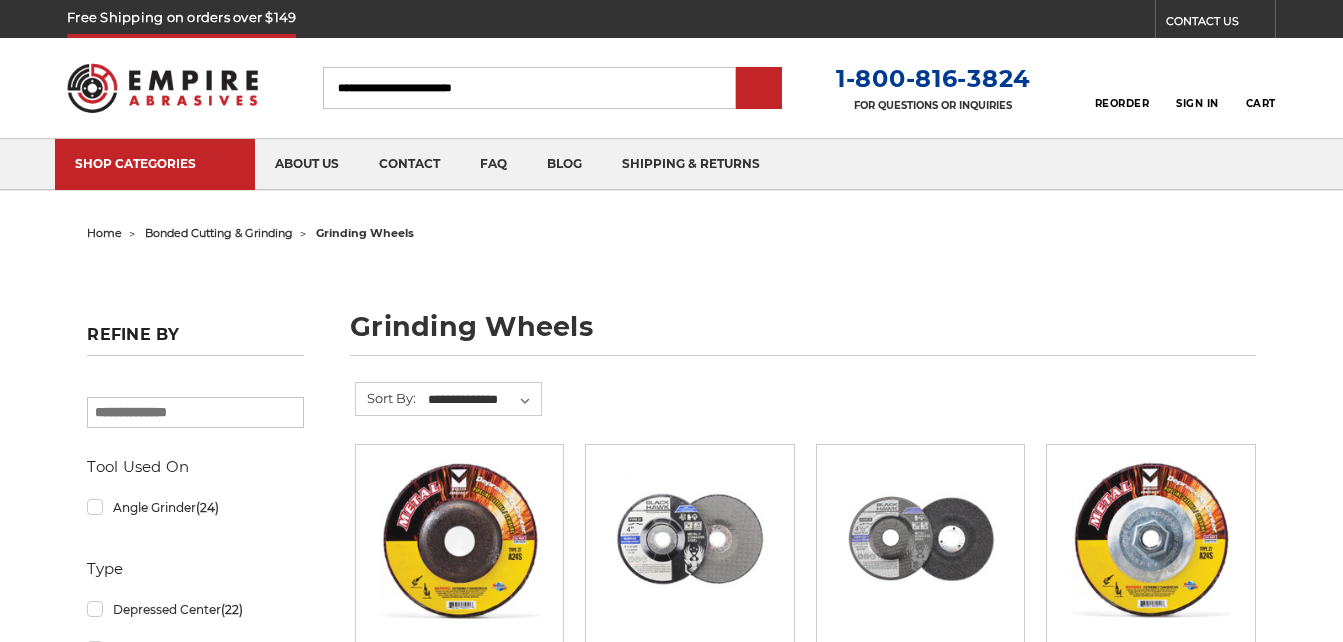 scroll, scrollTop: 0, scrollLeft: 0, axis: both 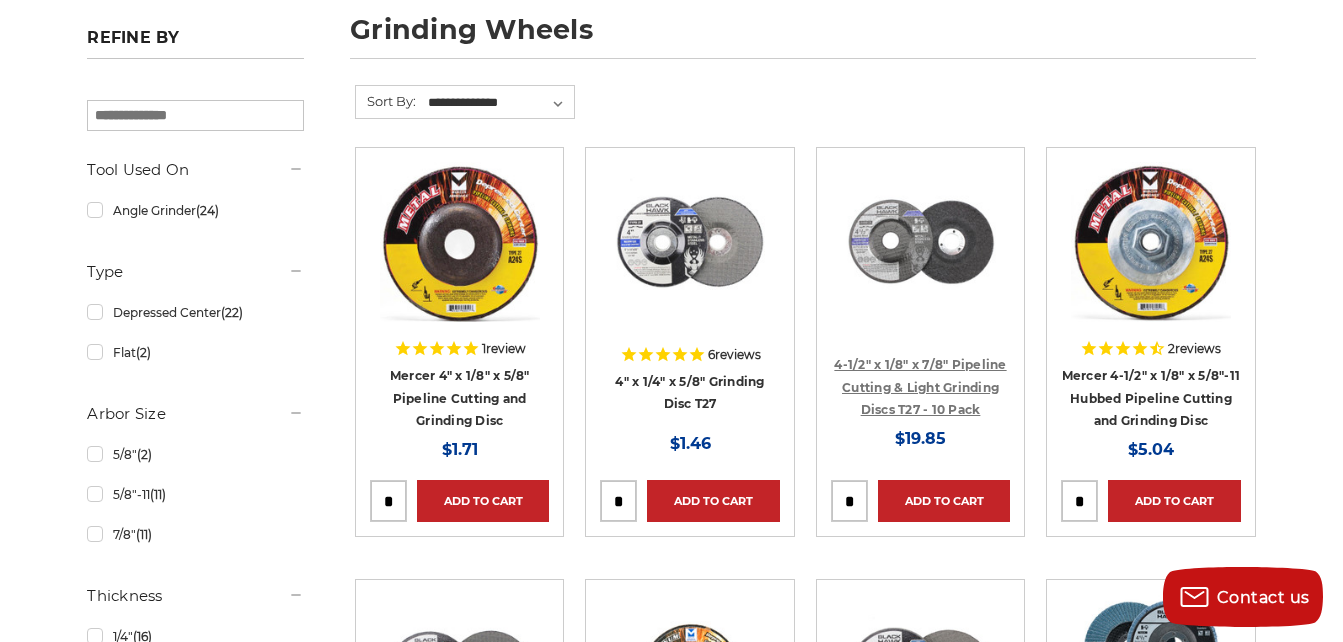 click on "4-1/2" x 1/8" x 7/8" Pipeline Cutting & Light Grinding Discs T27 - 10 Pack" at bounding box center (920, 387) 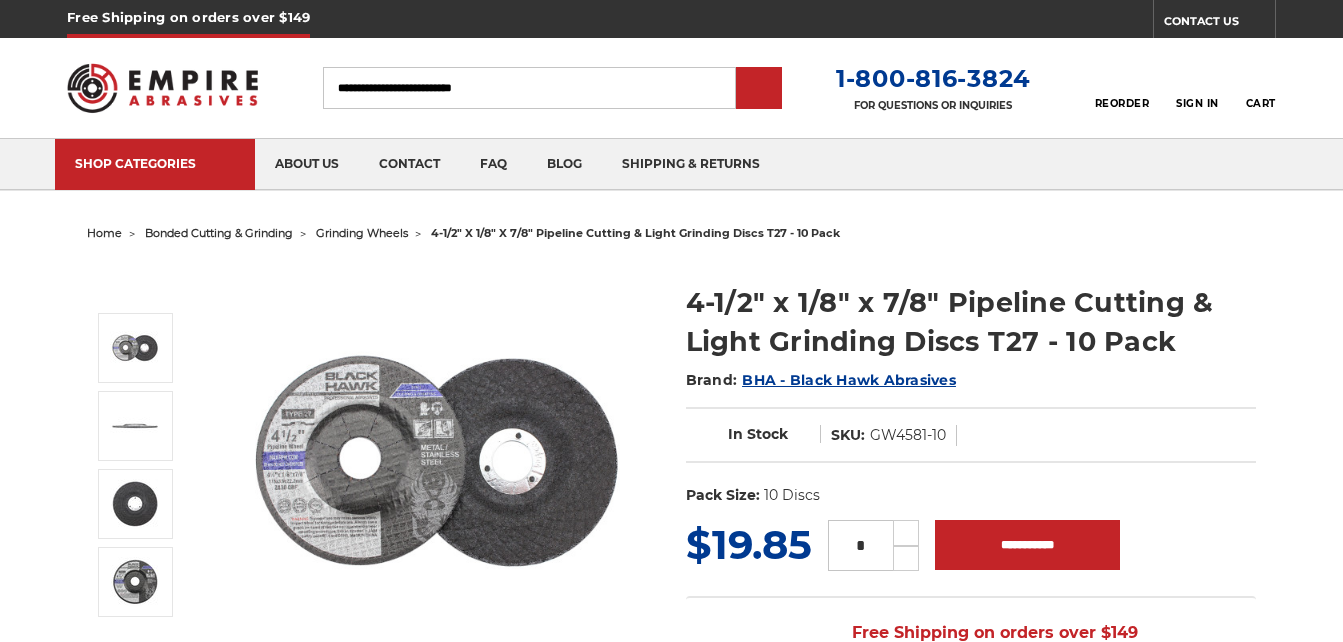 scroll, scrollTop: 0, scrollLeft: 0, axis: both 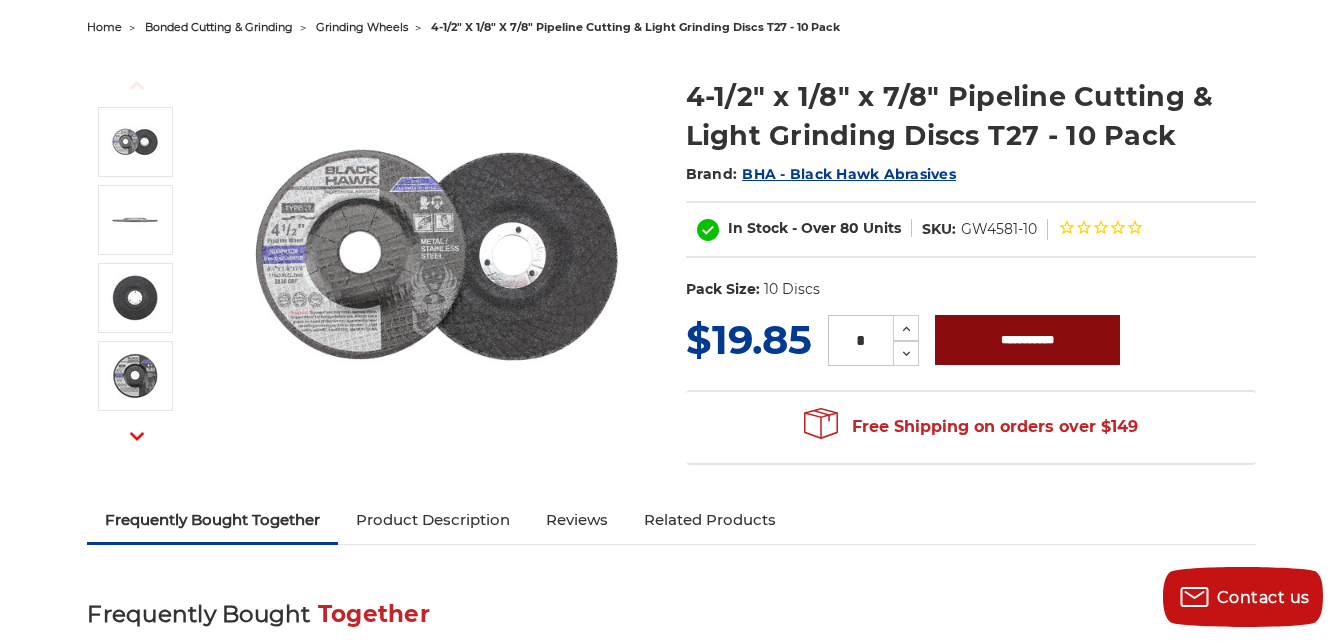 click on "**********" at bounding box center (1027, 340) 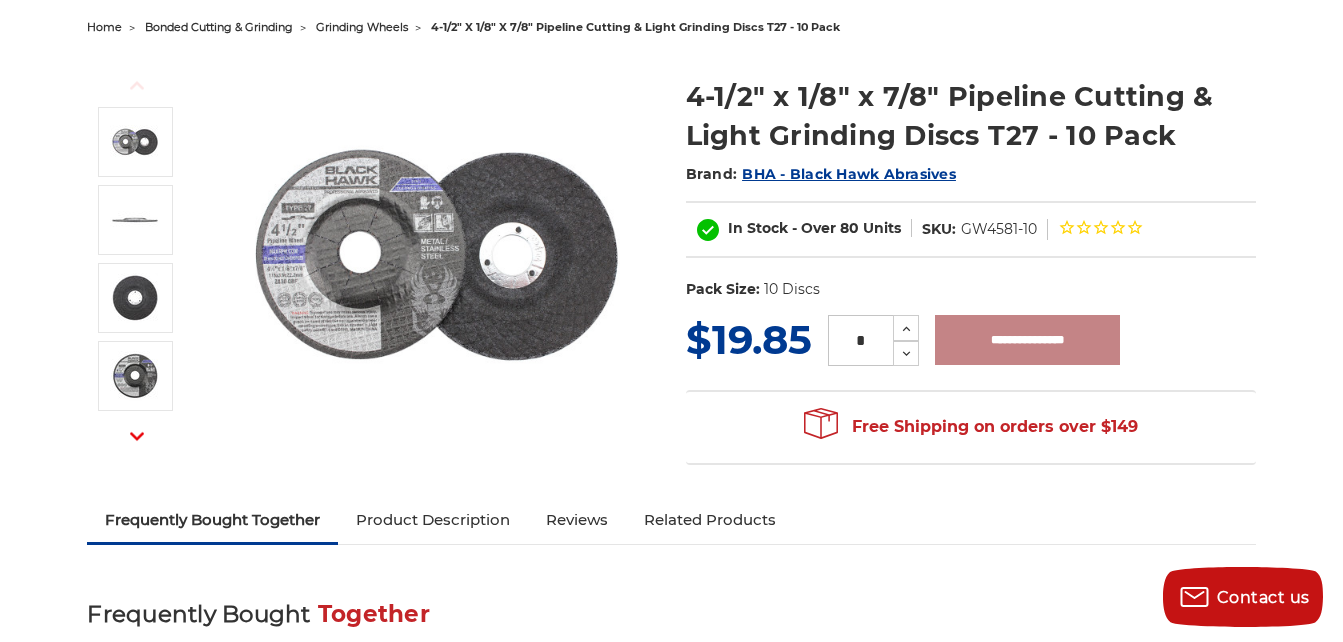 type on "**********" 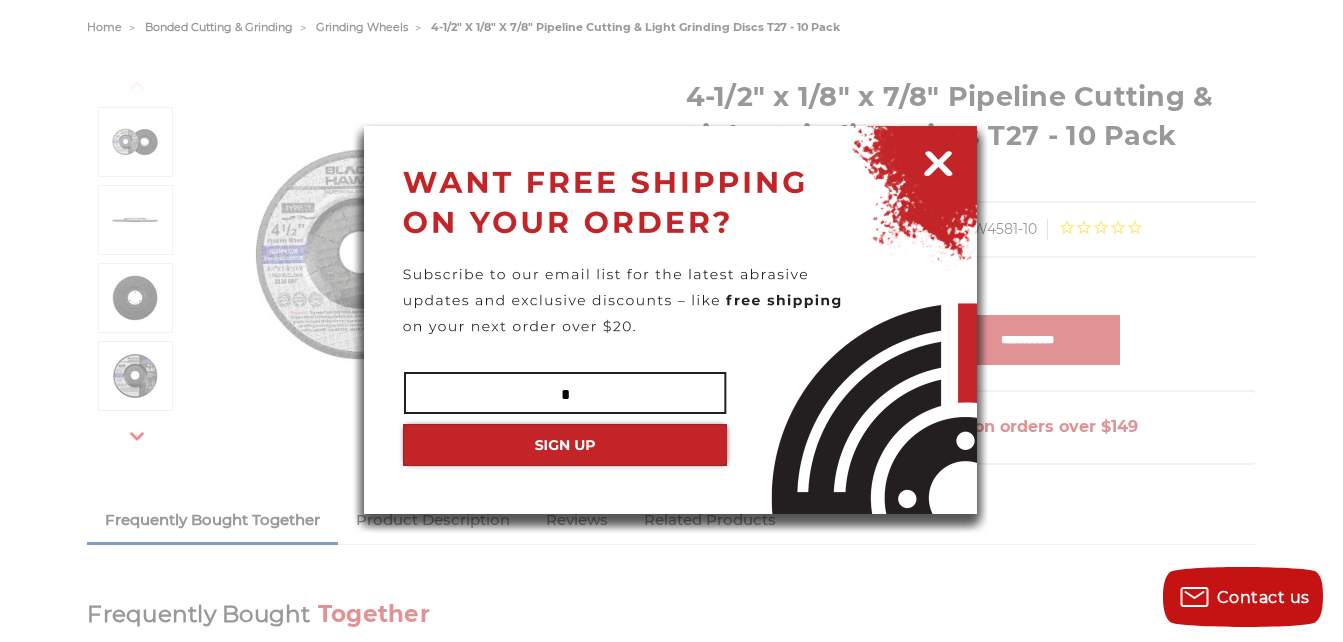 type on "**********" 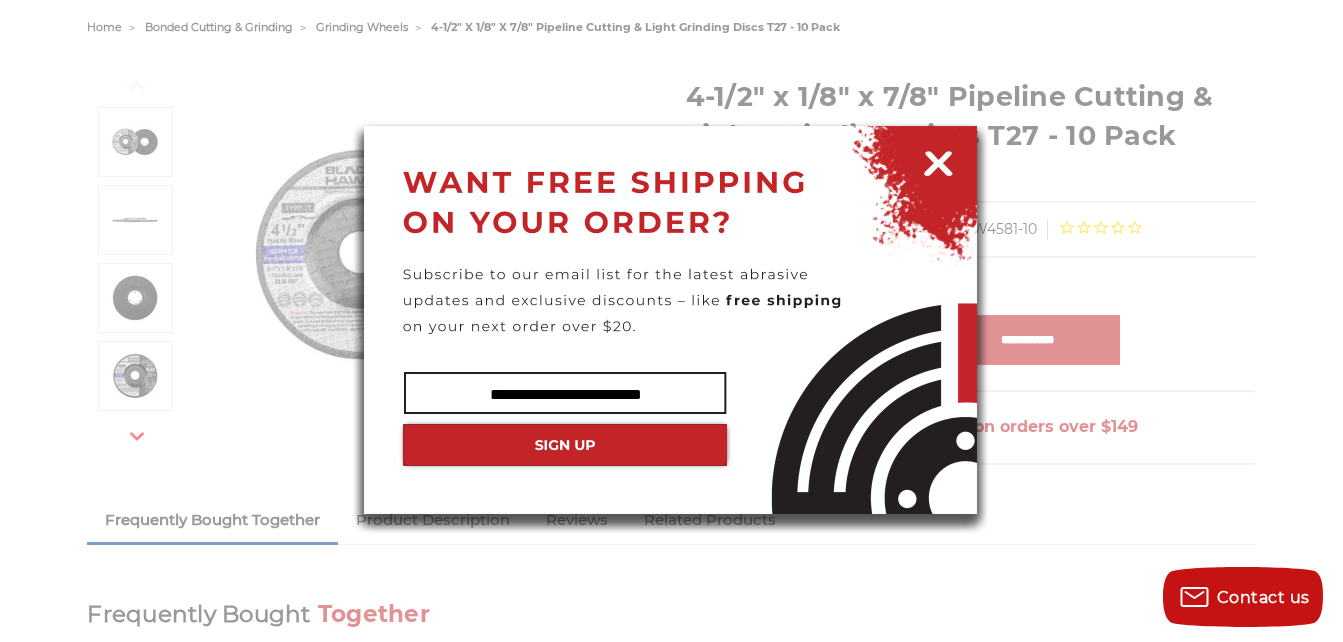 click at bounding box center (565, 445) 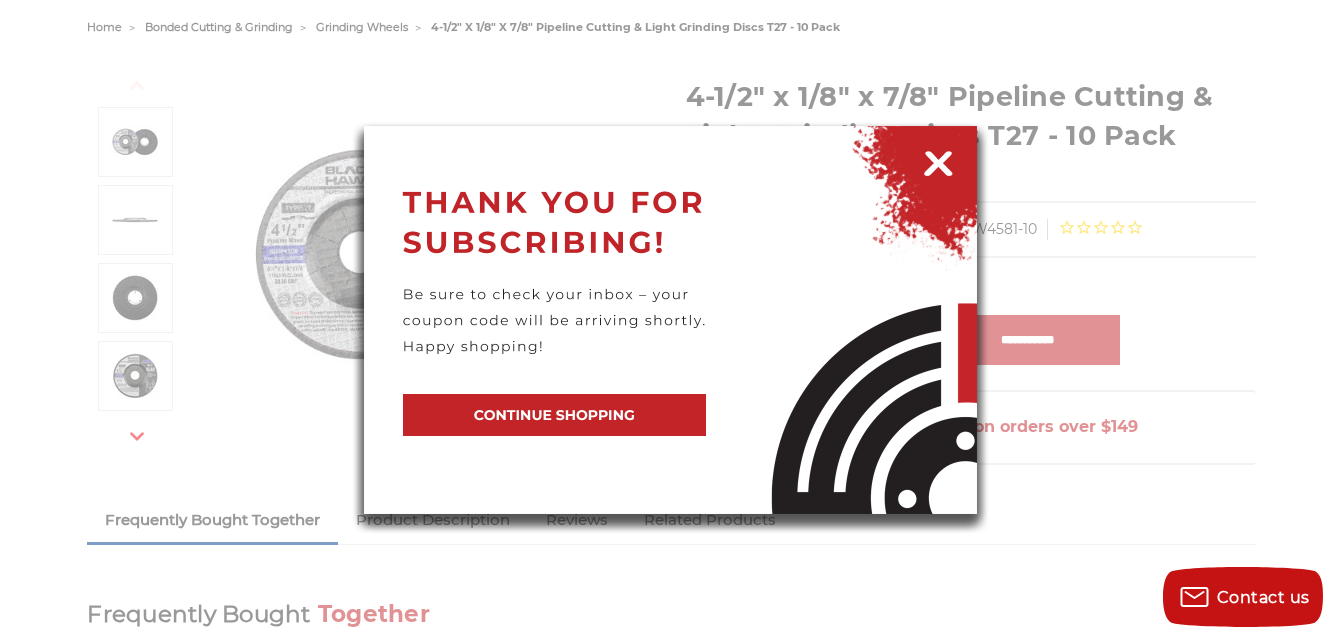 click at bounding box center (554, 415) 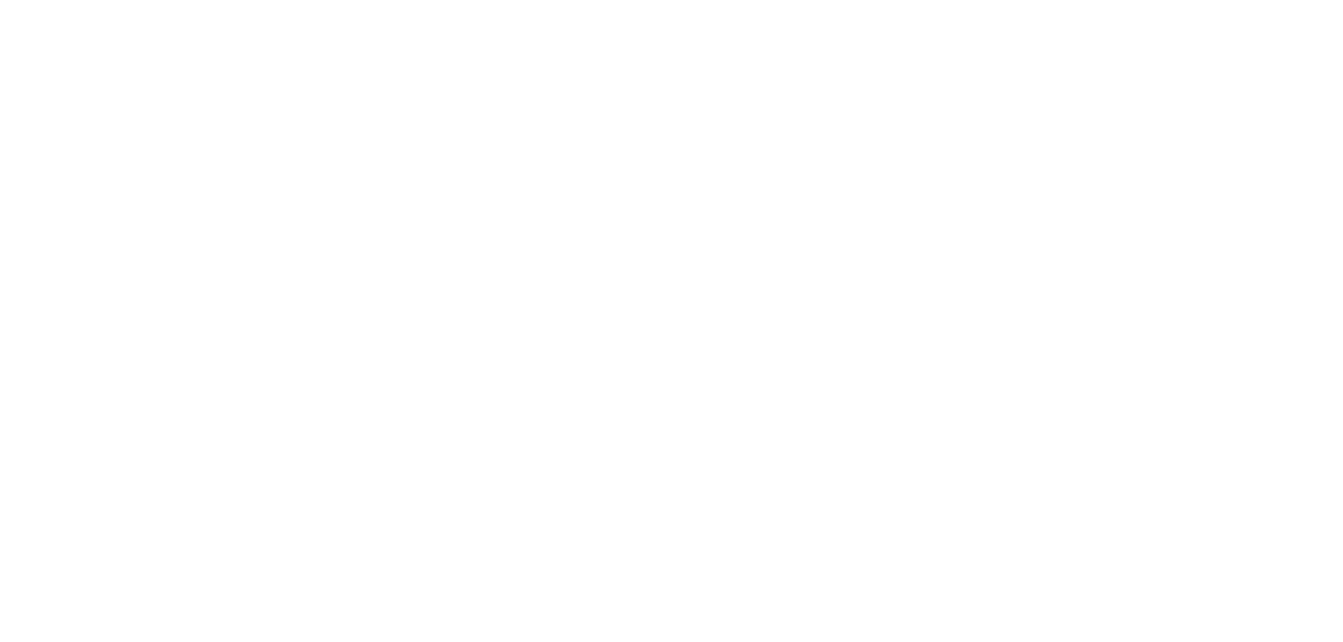 scroll, scrollTop: 0, scrollLeft: 0, axis: both 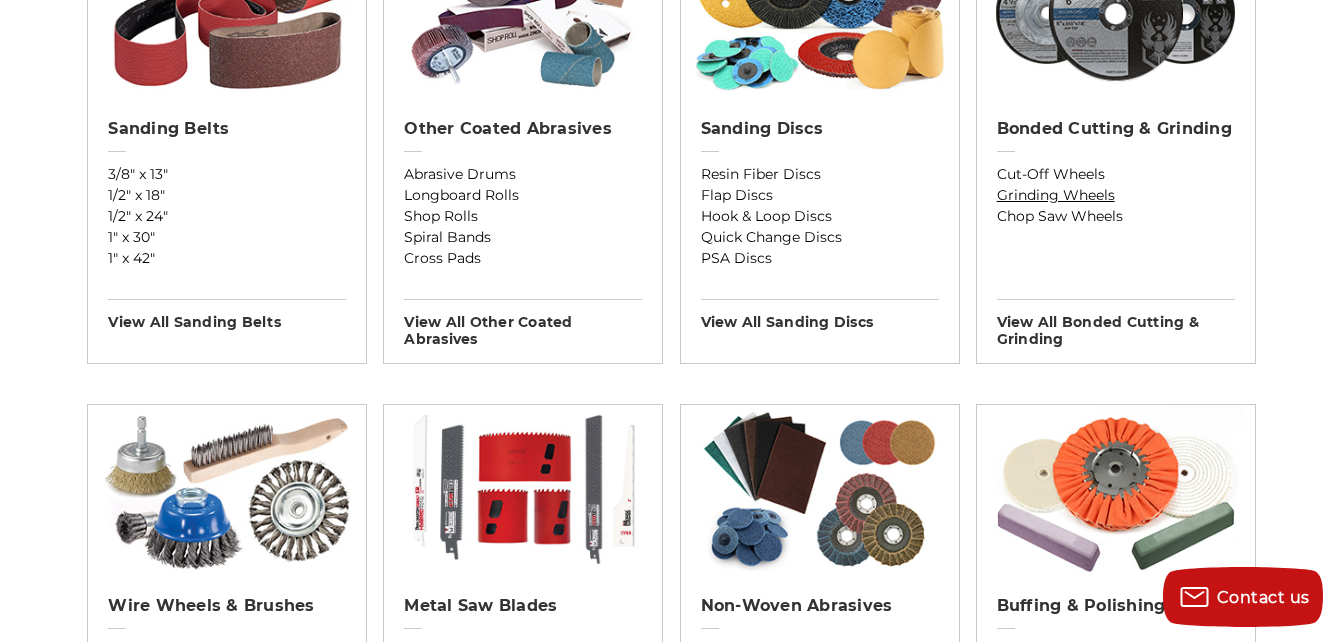 click on "Grinding Wheels" at bounding box center (1116, 195) 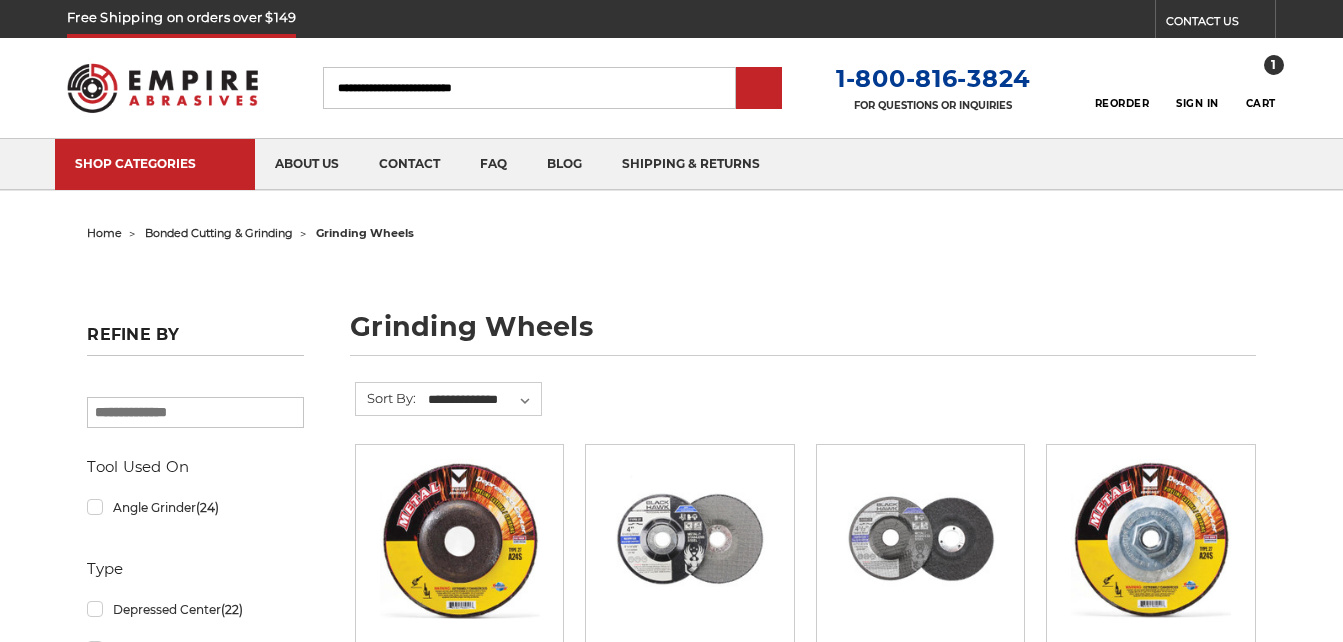 scroll, scrollTop: 0, scrollLeft: 0, axis: both 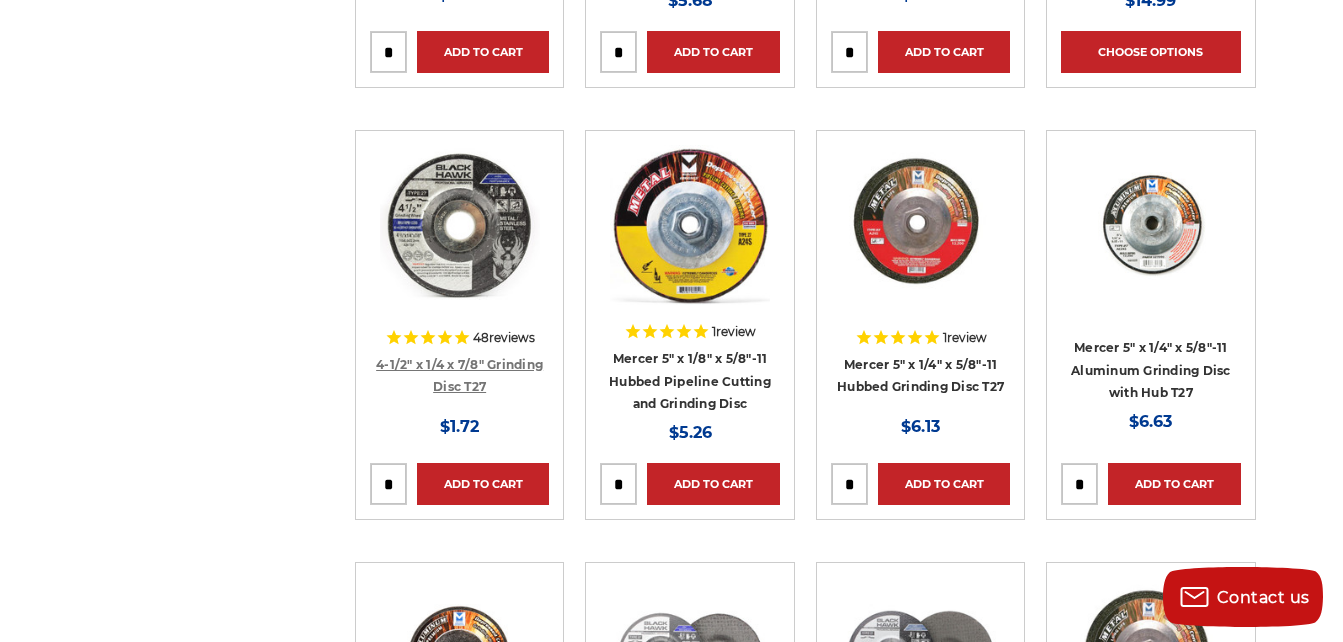 click on "4-1/2" x 1/4 x 7/8" Grinding Disc T27" at bounding box center (459, 376) 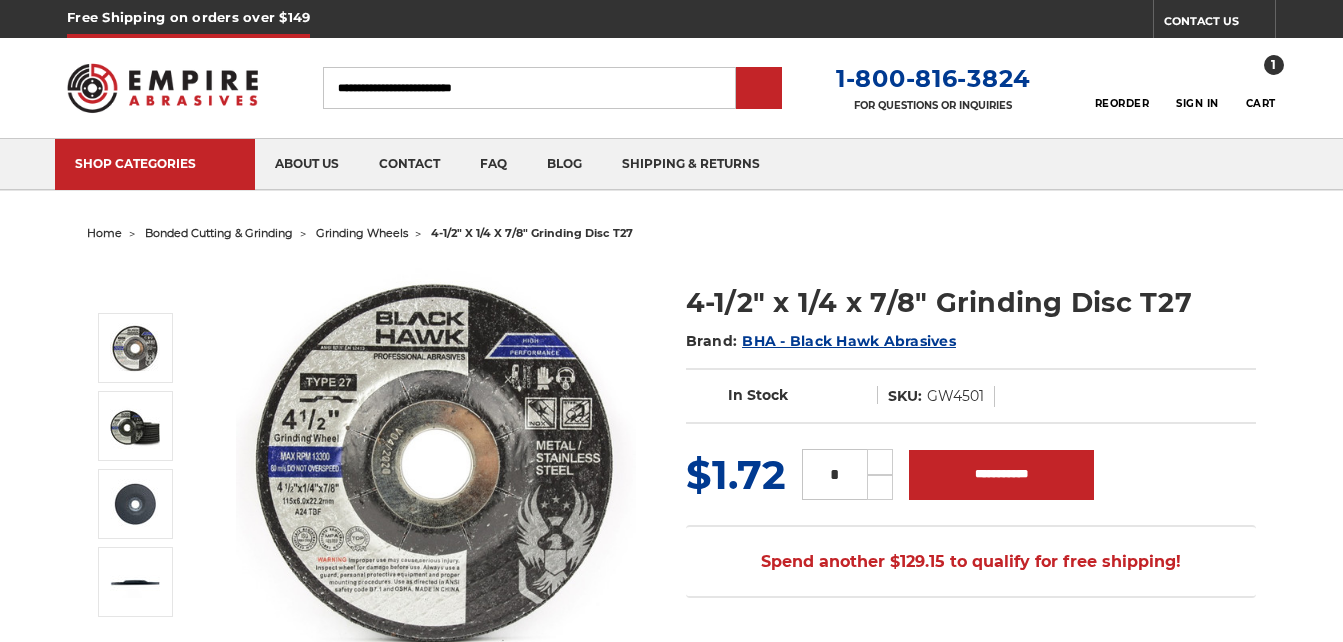 scroll, scrollTop: 0, scrollLeft: 0, axis: both 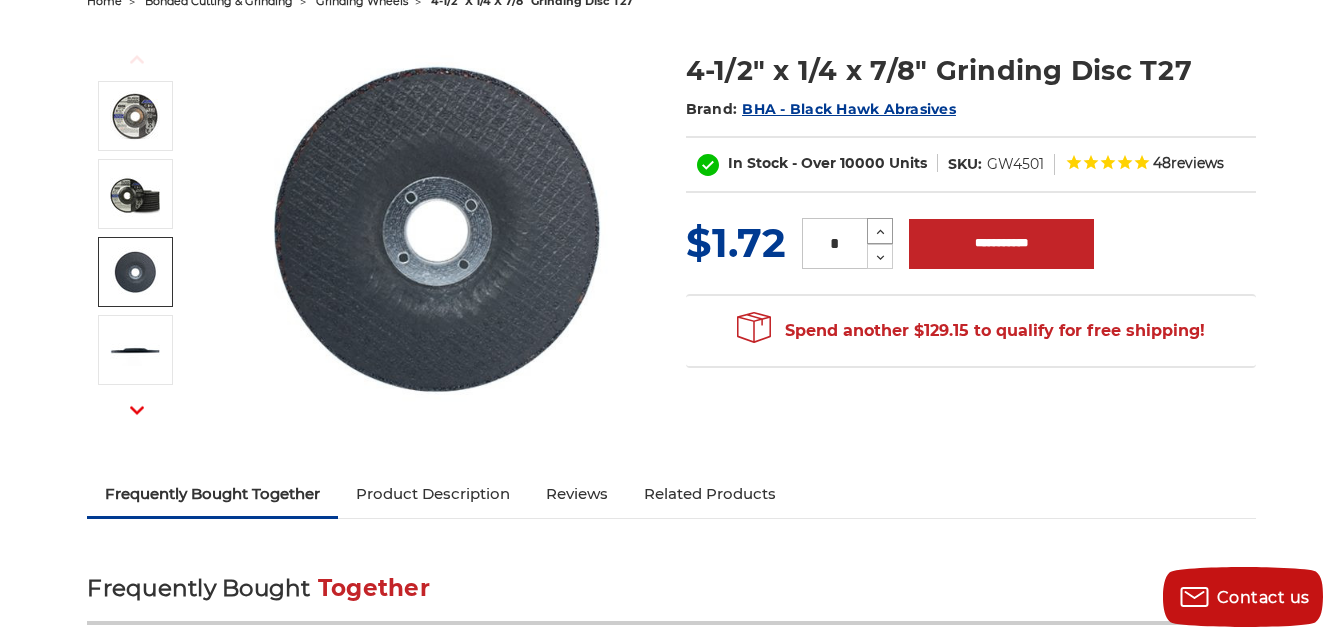 click 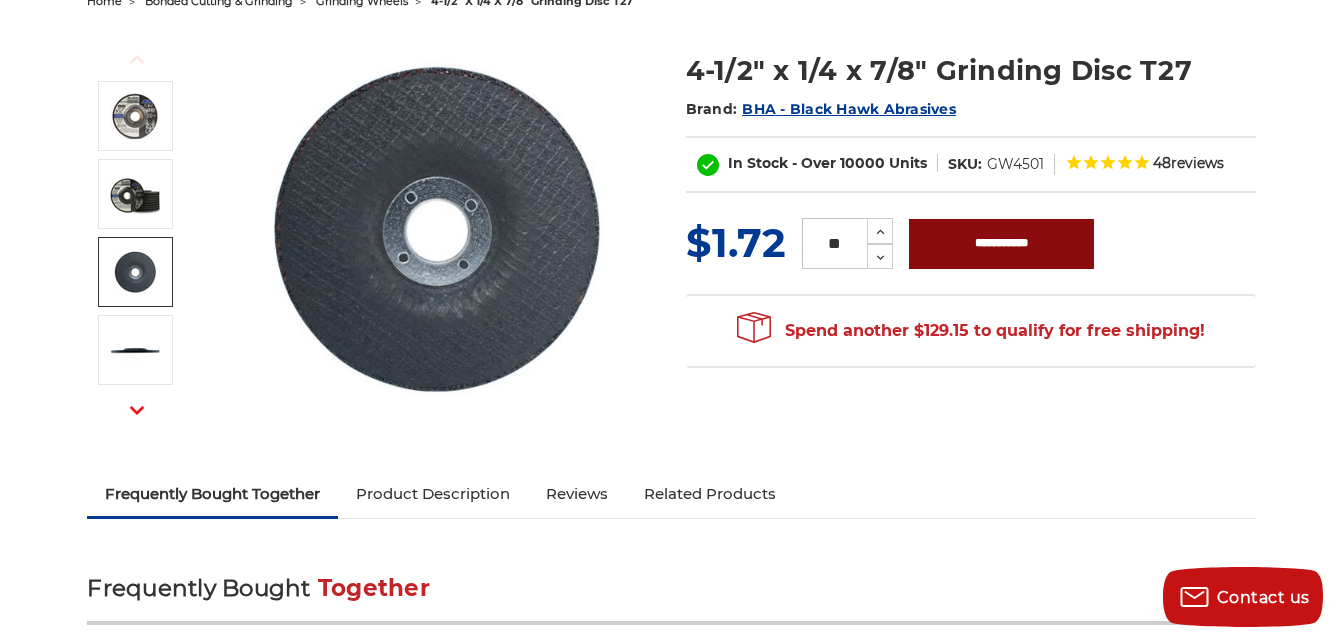 click on "**********" at bounding box center [1001, 244] 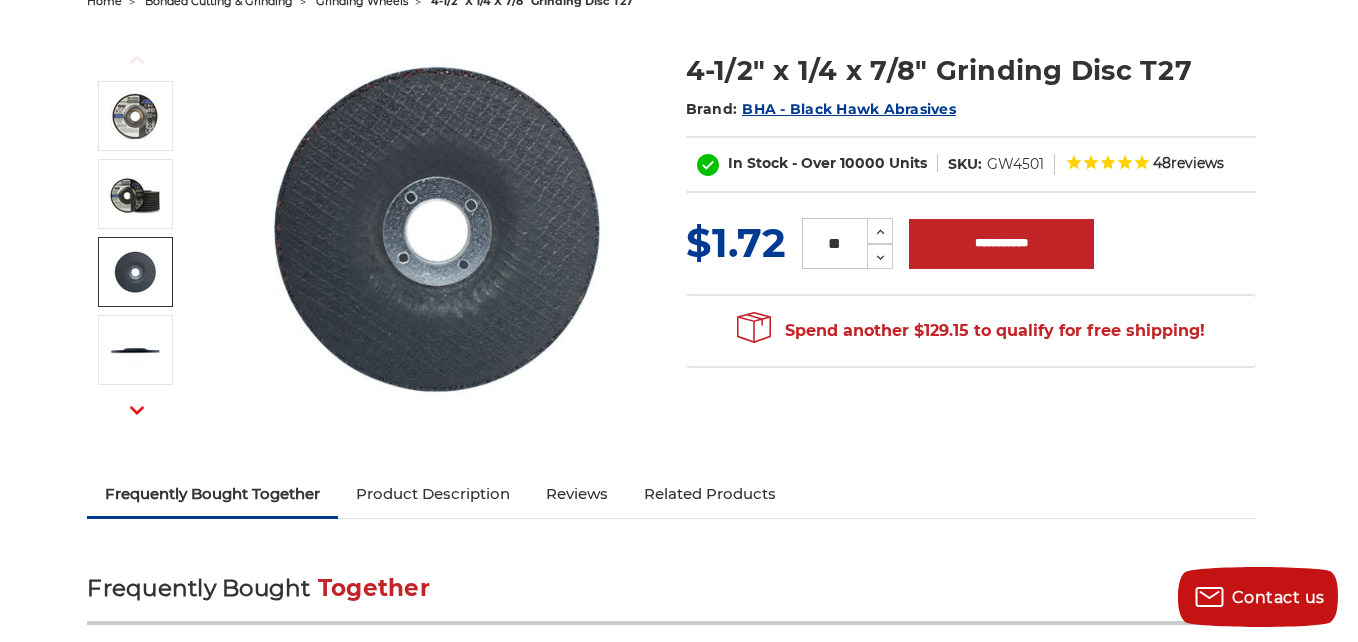 click on "× Added to Cart! 4-1/2" x 1/4 x 7/8" Grinding Disc T27 has been added to your cart. View Cart No Continue Shopping" at bounding box center (679, 320) 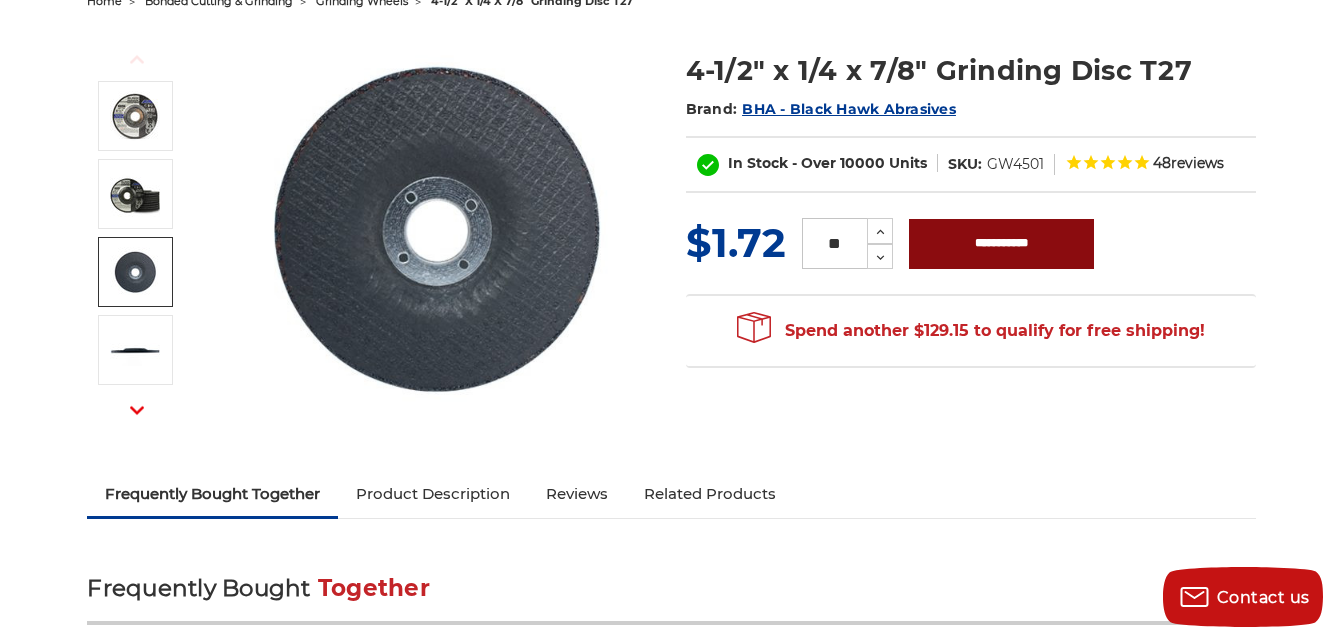 click on "**********" at bounding box center [1001, 244] 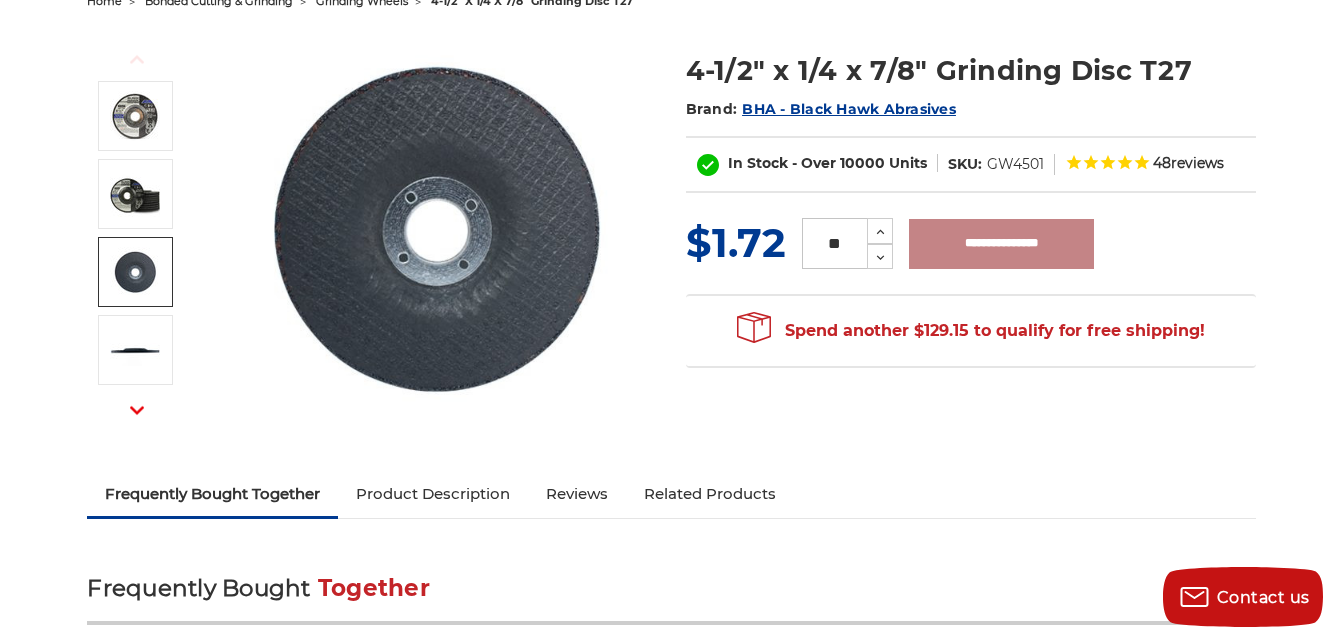 type on "**********" 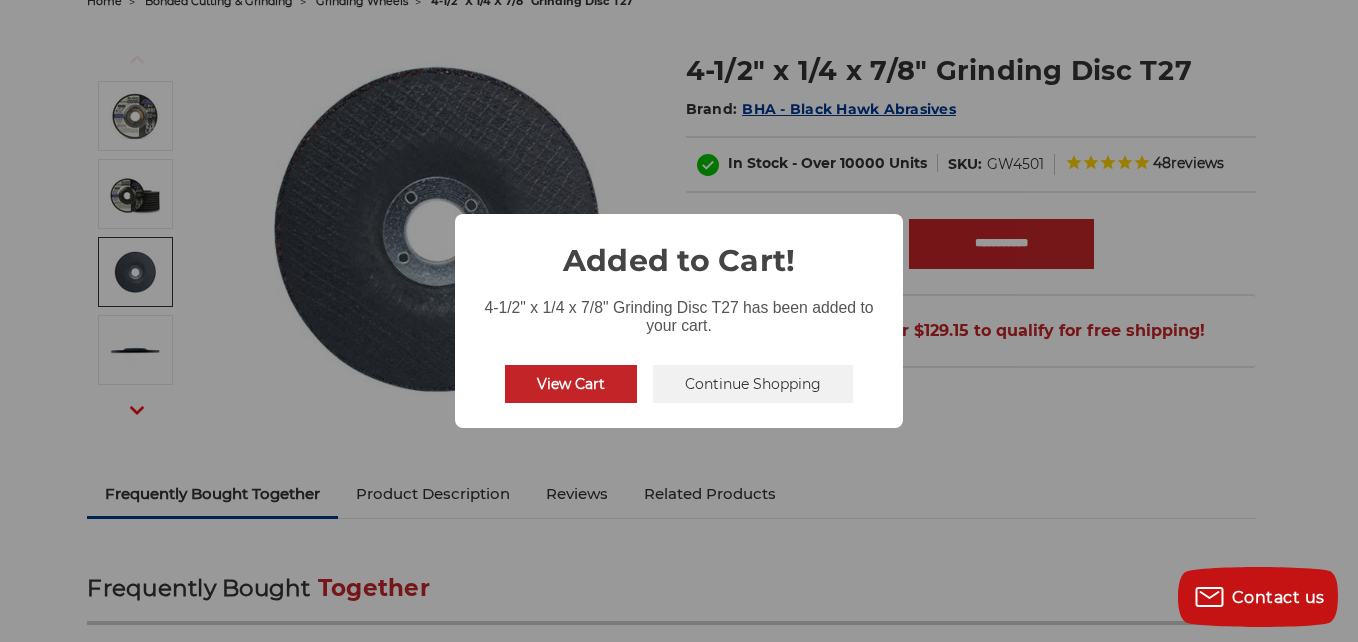 click on "View Cart" at bounding box center (571, 384) 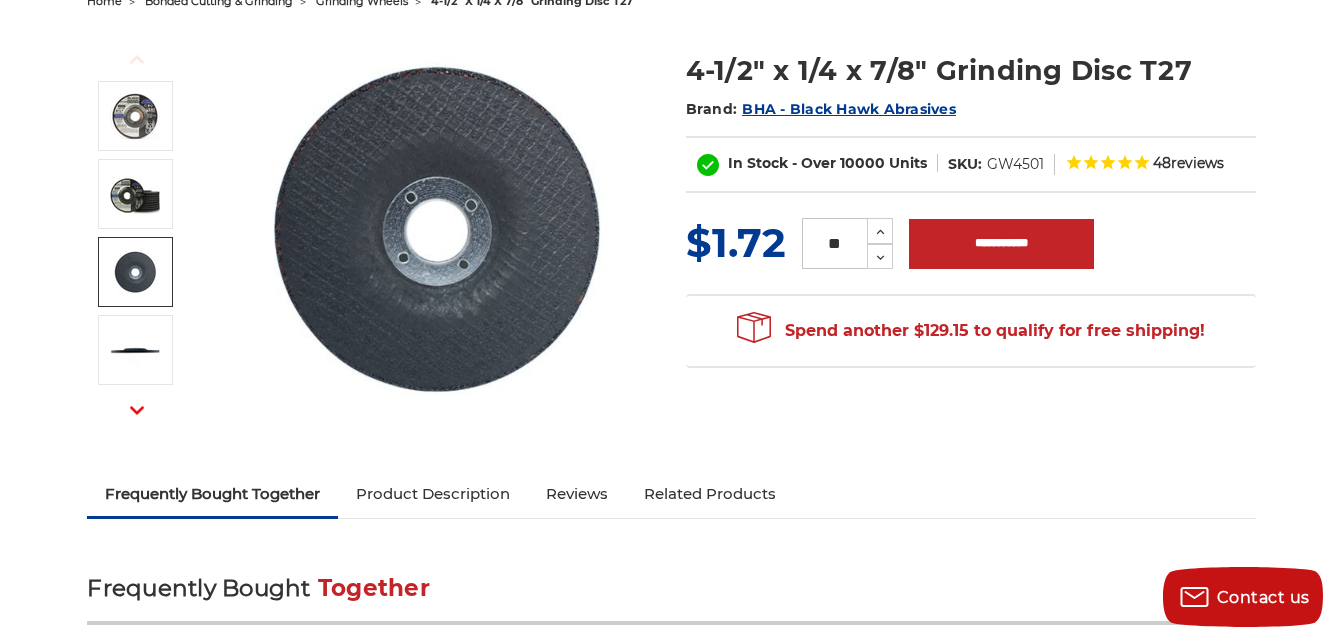 click at bounding box center [436, 230] 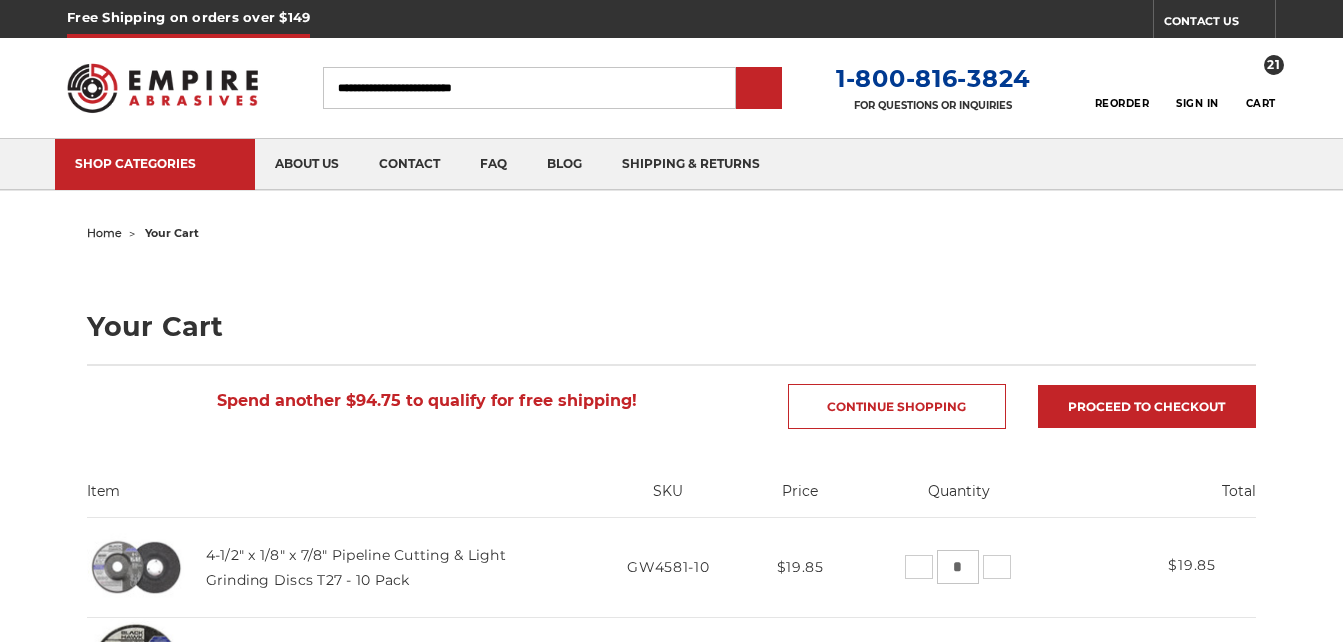 scroll, scrollTop: 0, scrollLeft: 0, axis: both 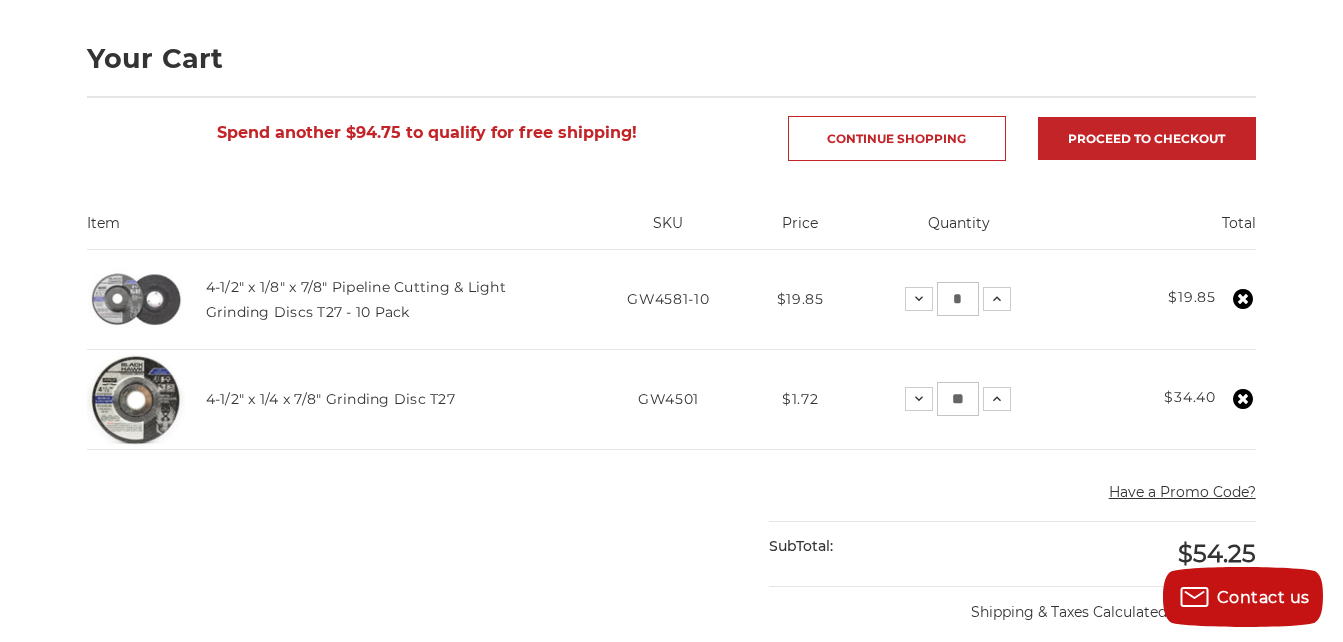 click 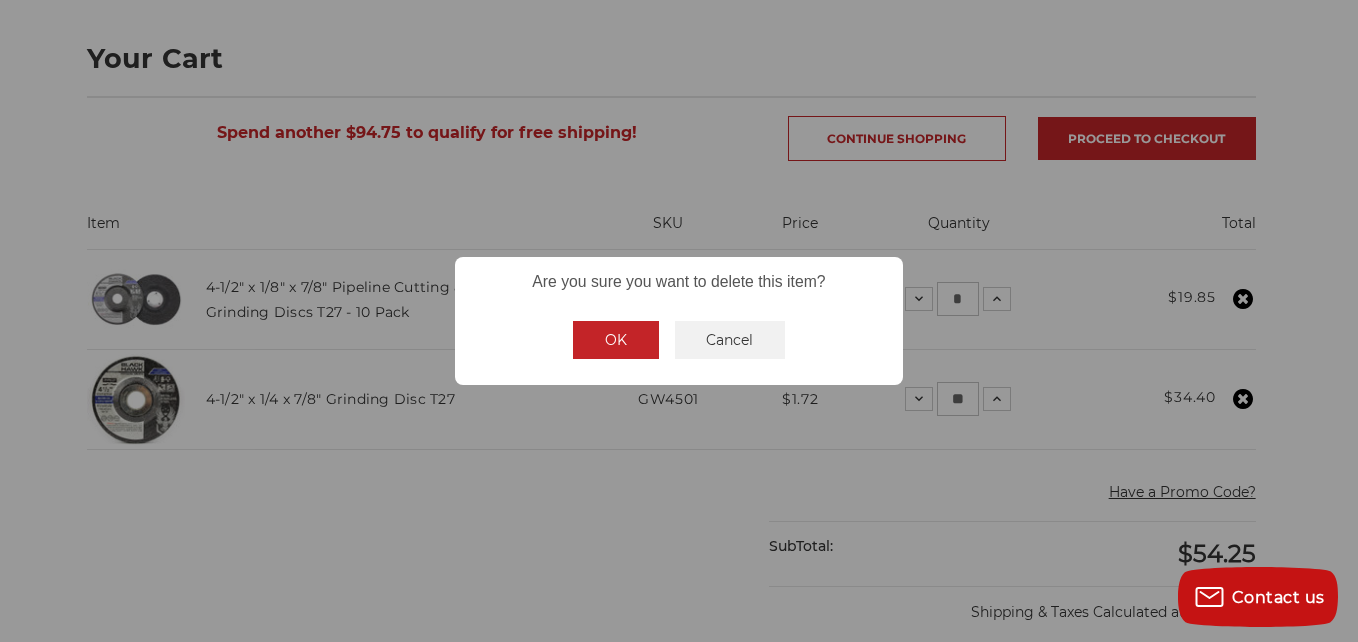 click on "OK" at bounding box center (616, 340) 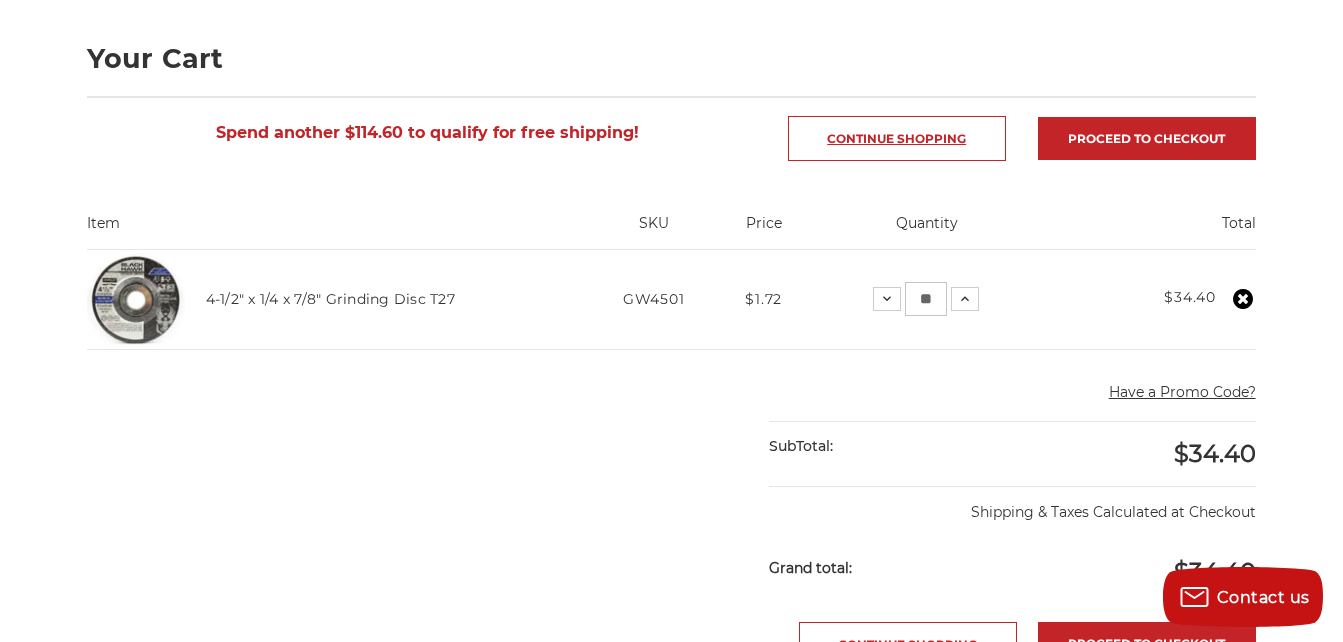 click on "Continue Shopping" at bounding box center (897, 138) 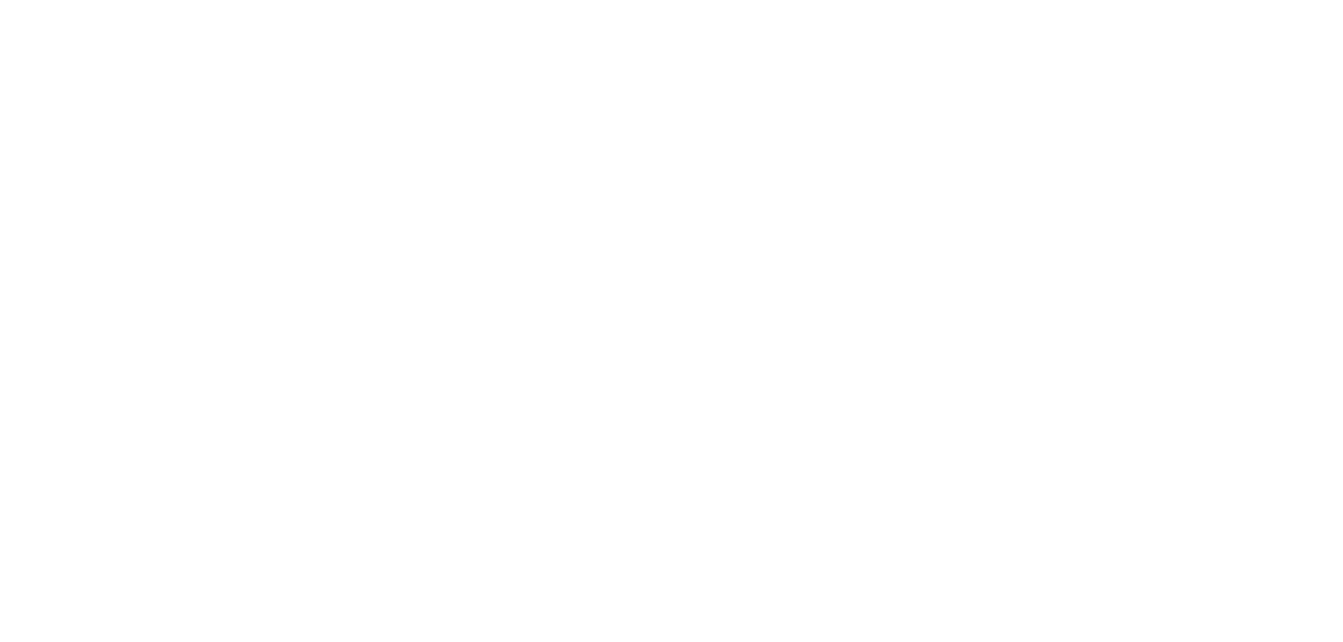 scroll, scrollTop: 0, scrollLeft: 0, axis: both 